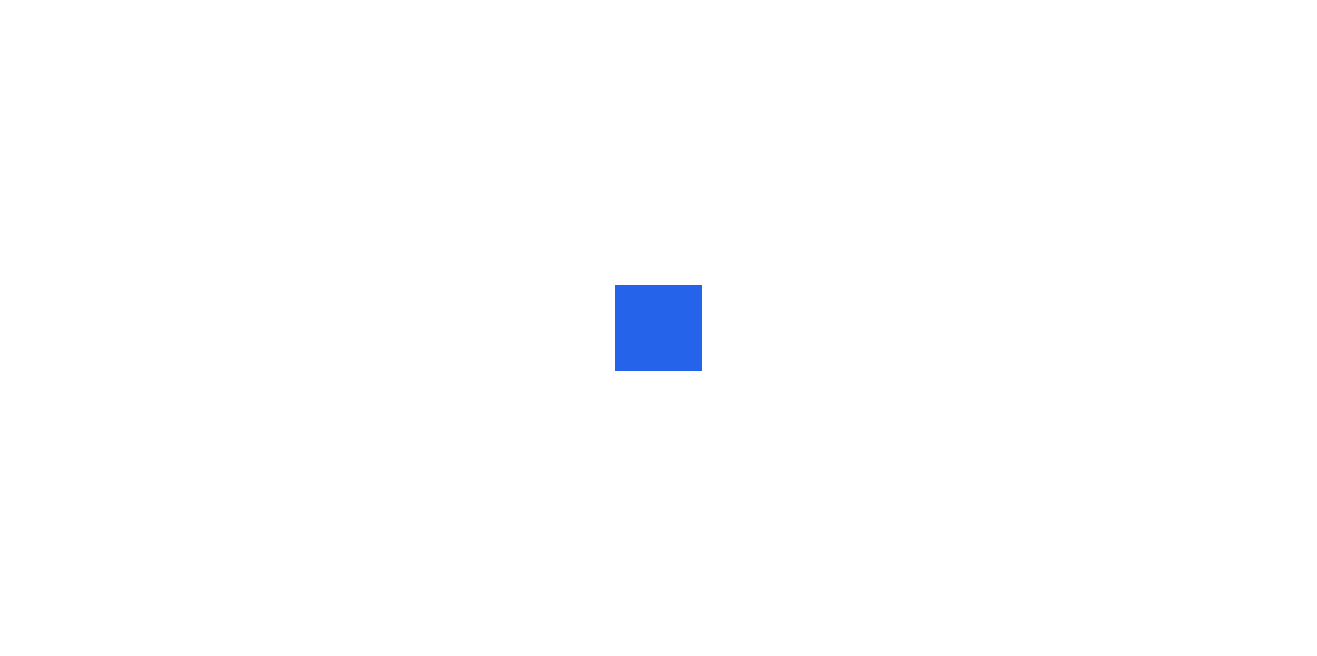 scroll, scrollTop: 0, scrollLeft: 0, axis: both 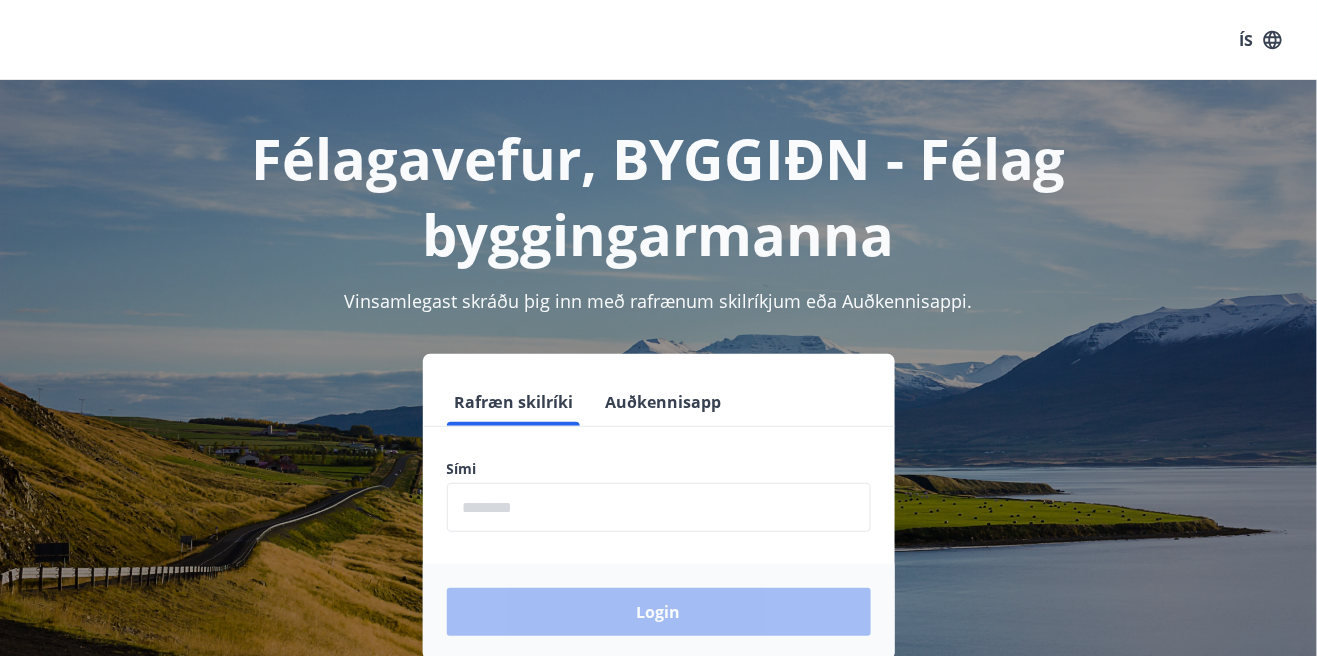 click at bounding box center [659, 507] 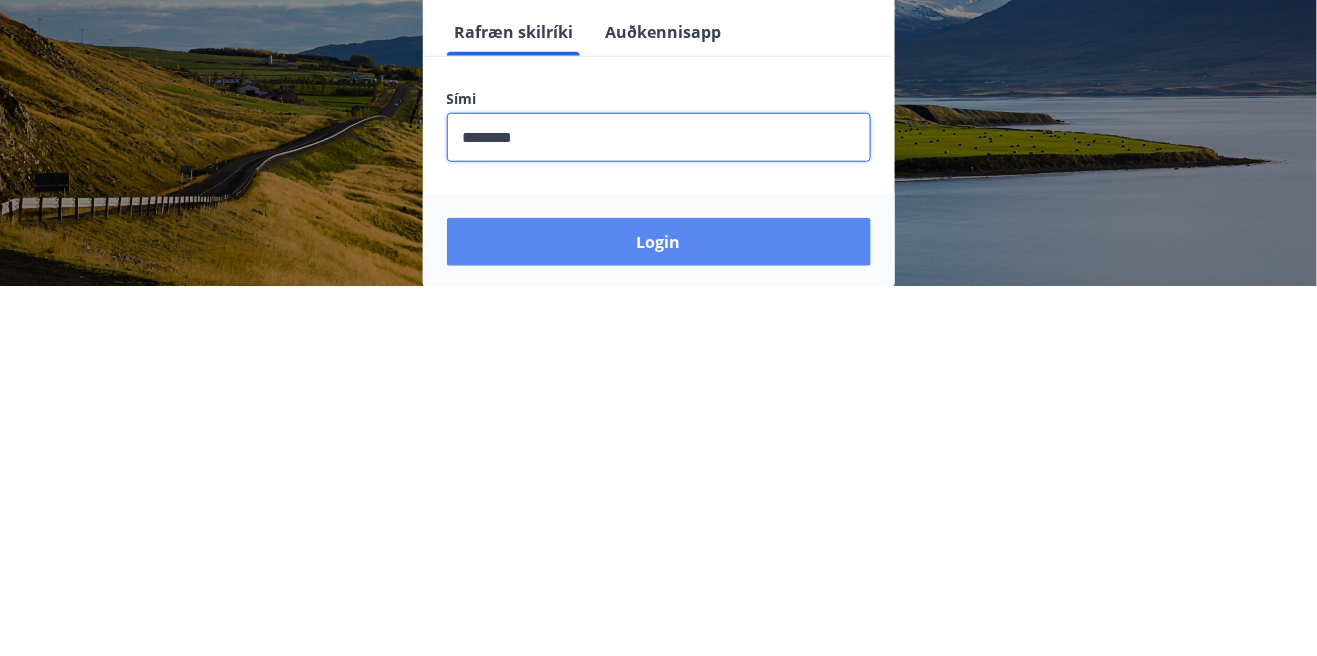 type on "********" 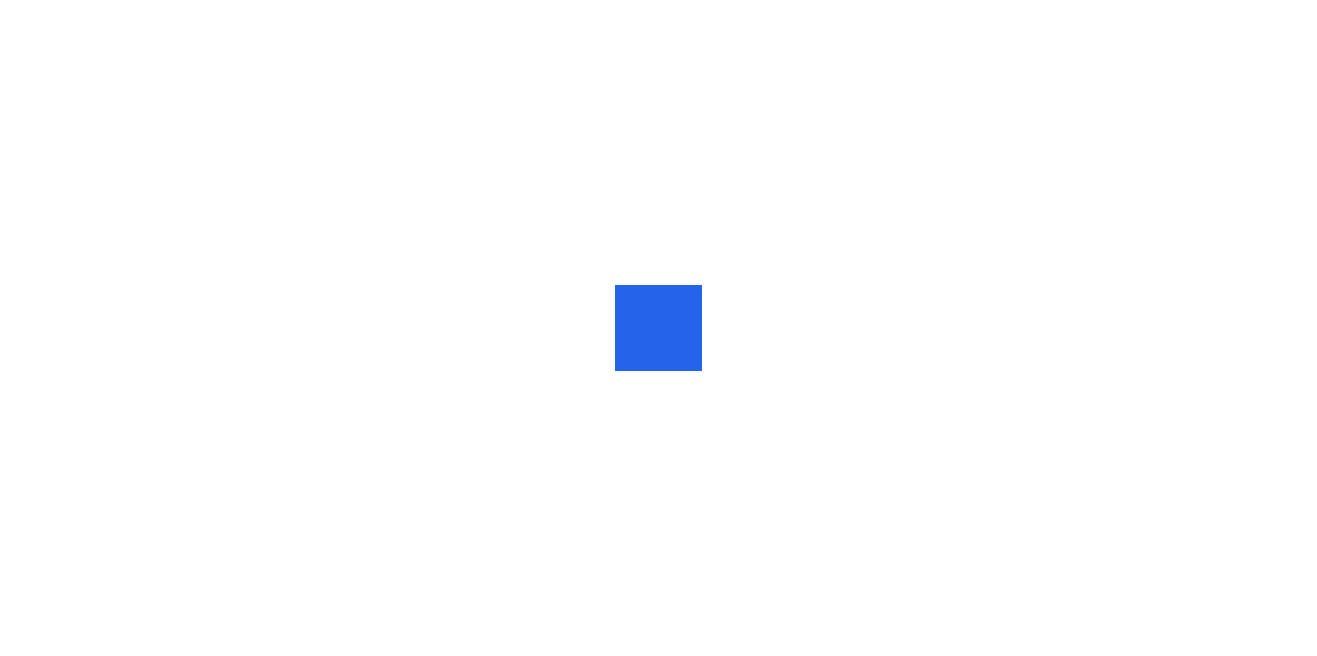 scroll, scrollTop: 0, scrollLeft: 0, axis: both 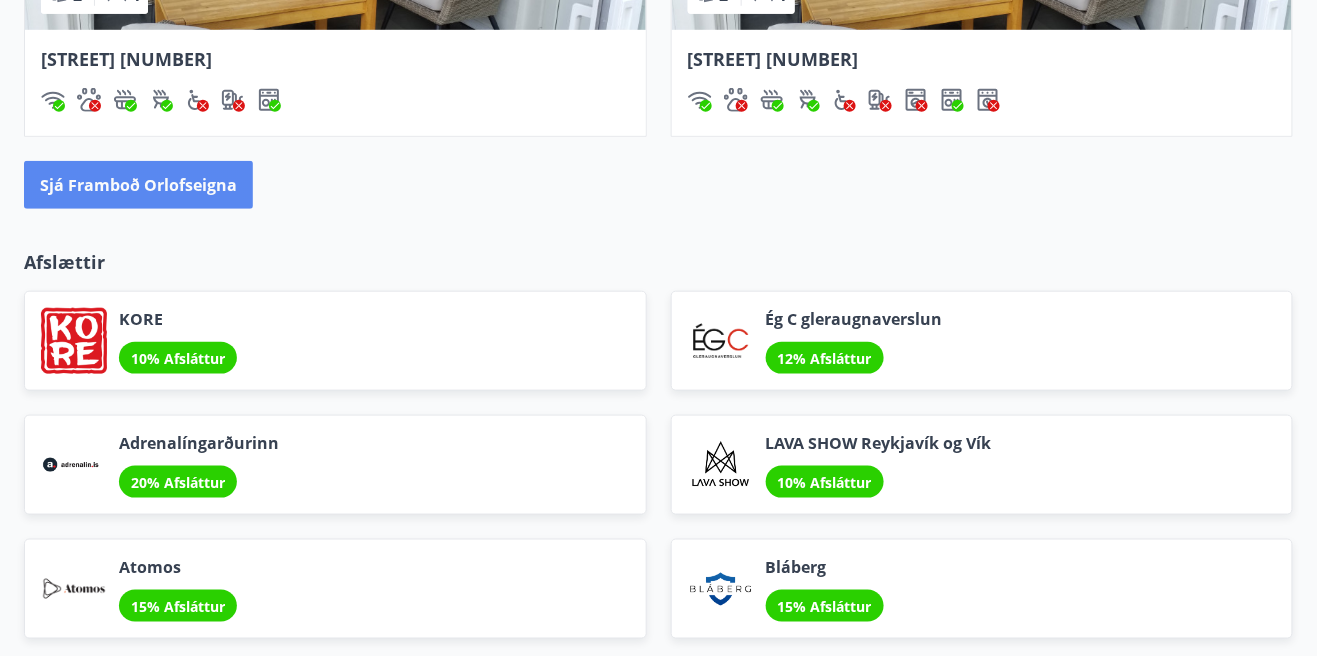 click on "Sjá framboð orlofseigna" at bounding box center (138, 185) 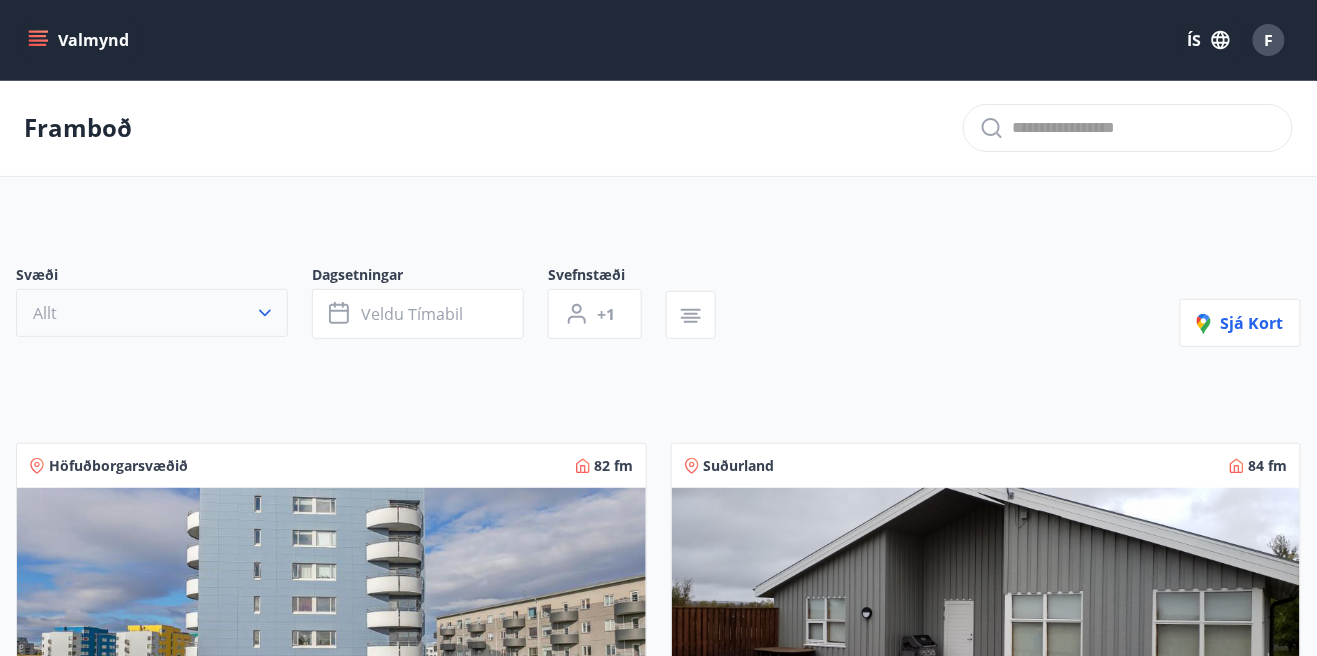 click 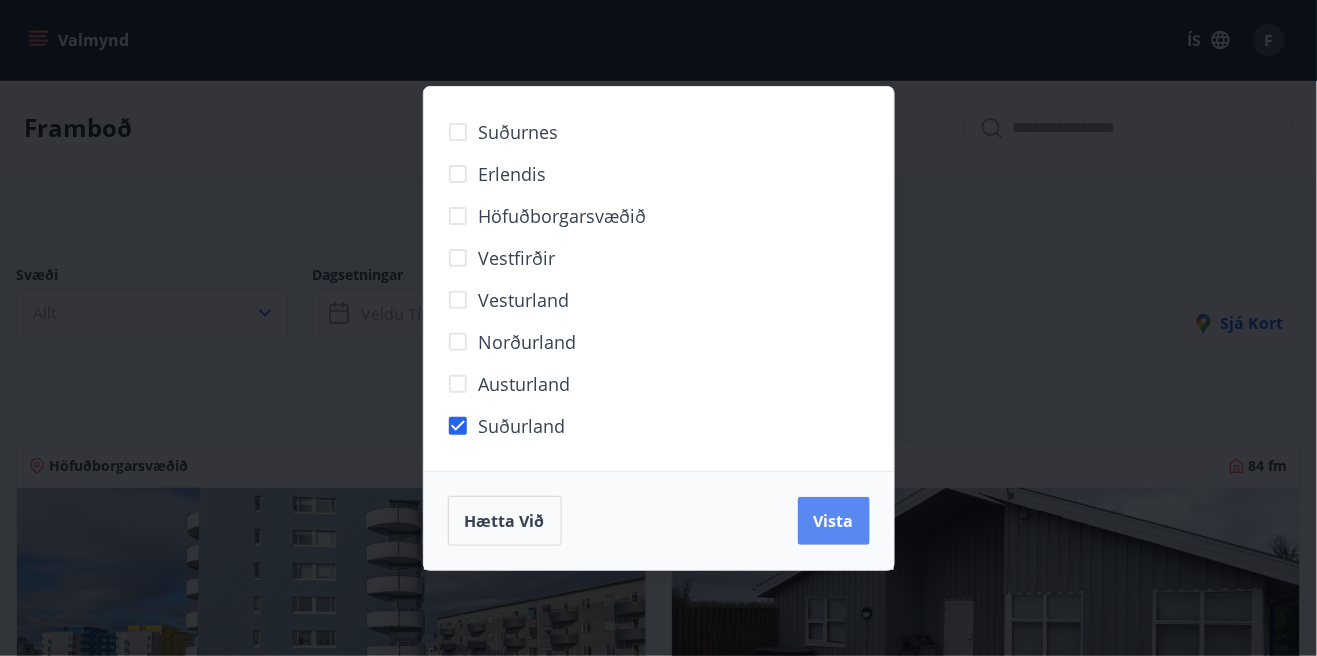 click on "Vista" at bounding box center [834, 521] 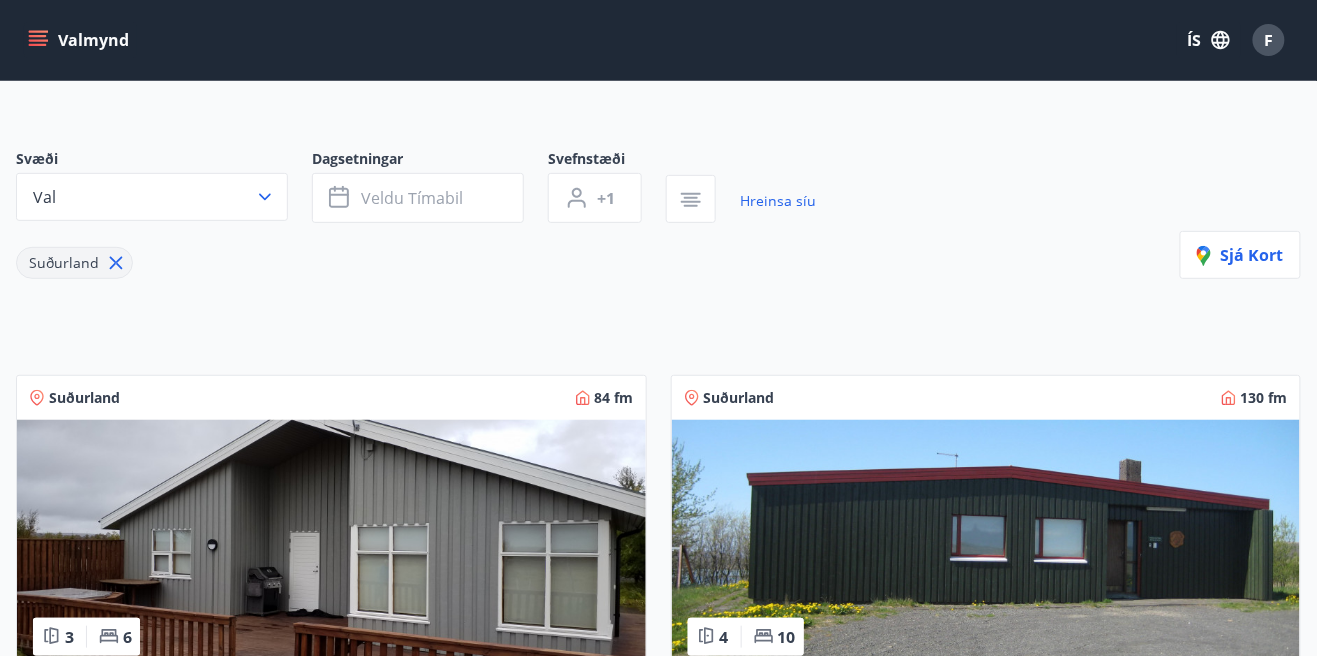 scroll, scrollTop: 113, scrollLeft: 0, axis: vertical 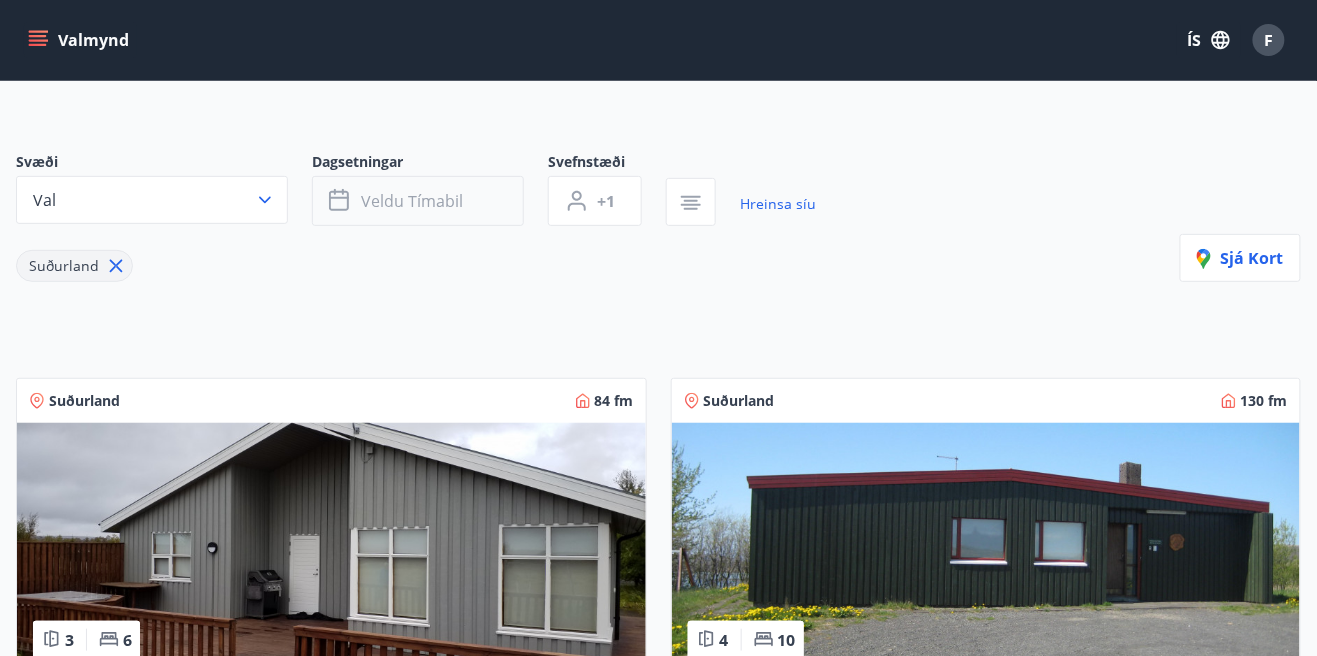click on "Veldu tímabil" at bounding box center [418, 201] 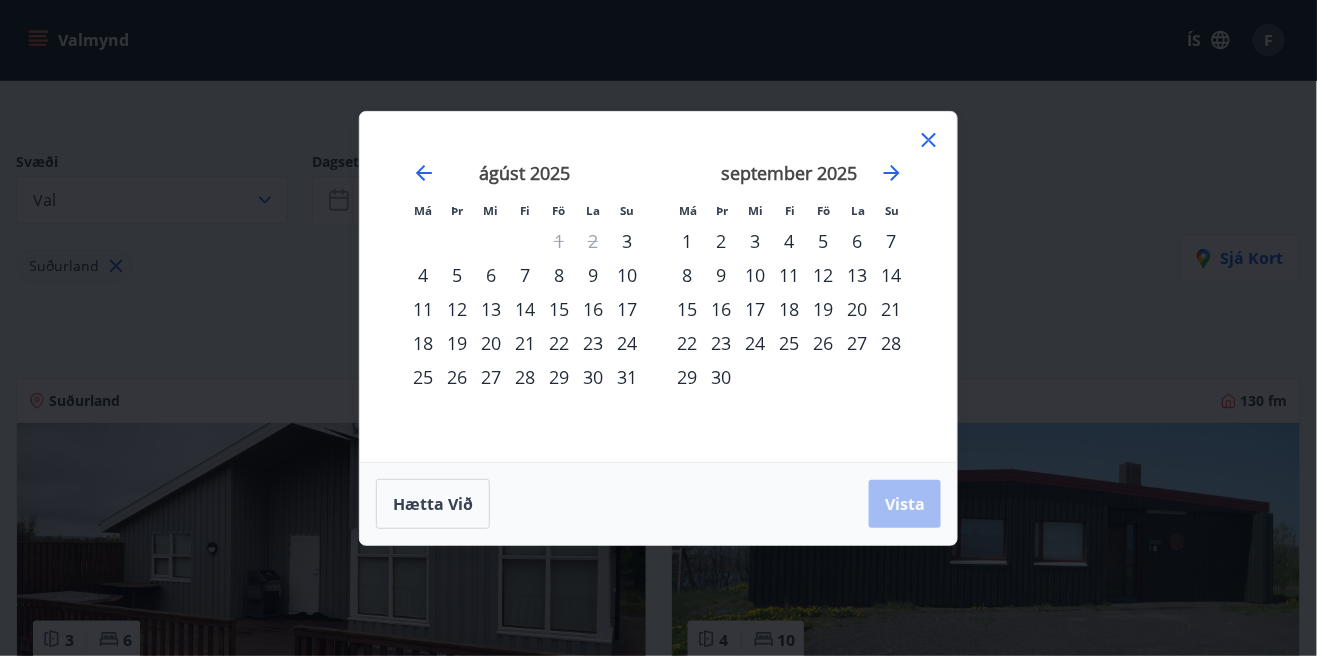 click on "3" at bounding box center (627, 241) 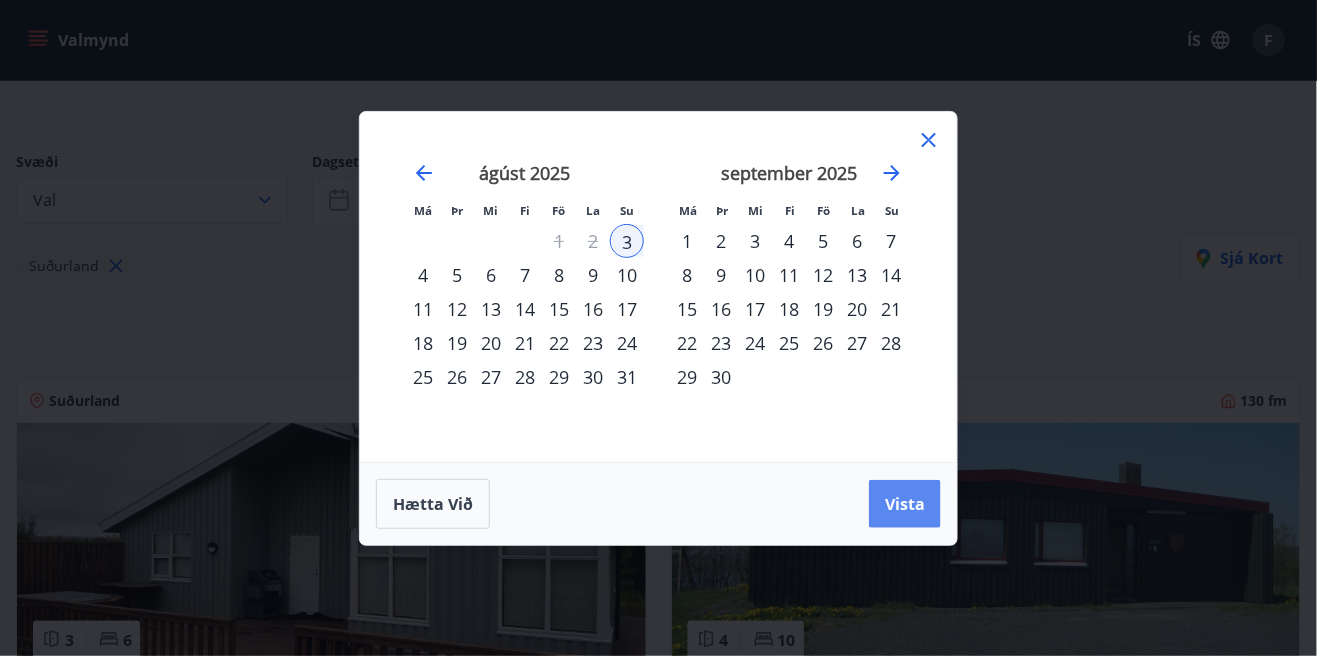 click on "Vista" at bounding box center (905, 504) 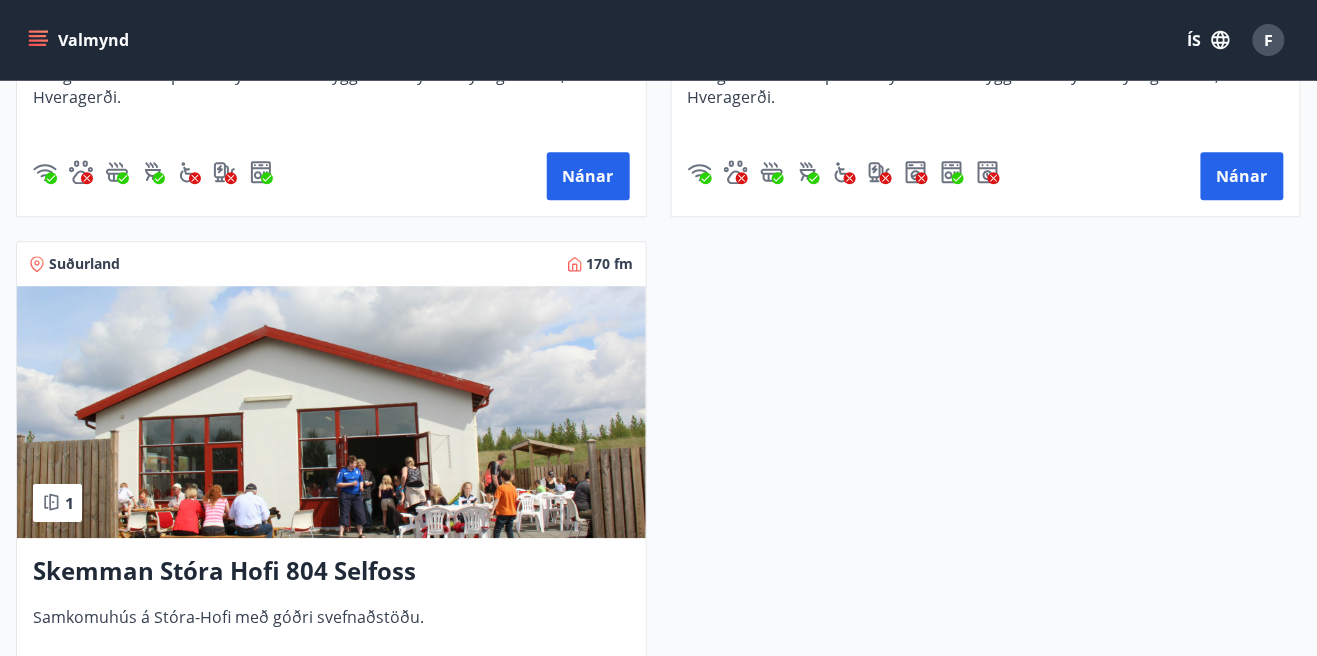 scroll, scrollTop: 1344, scrollLeft: 0, axis: vertical 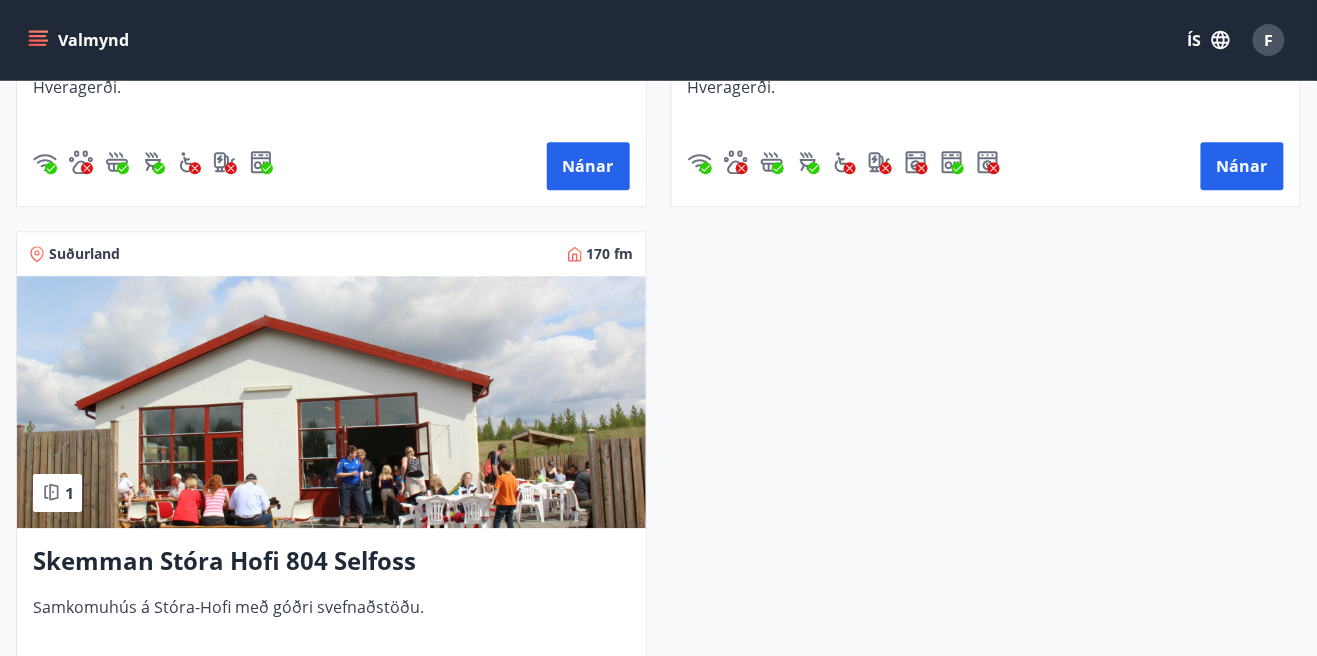 click on "Skemman Stóra Hofi 804 Selfoss" at bounding box center (331, 562) 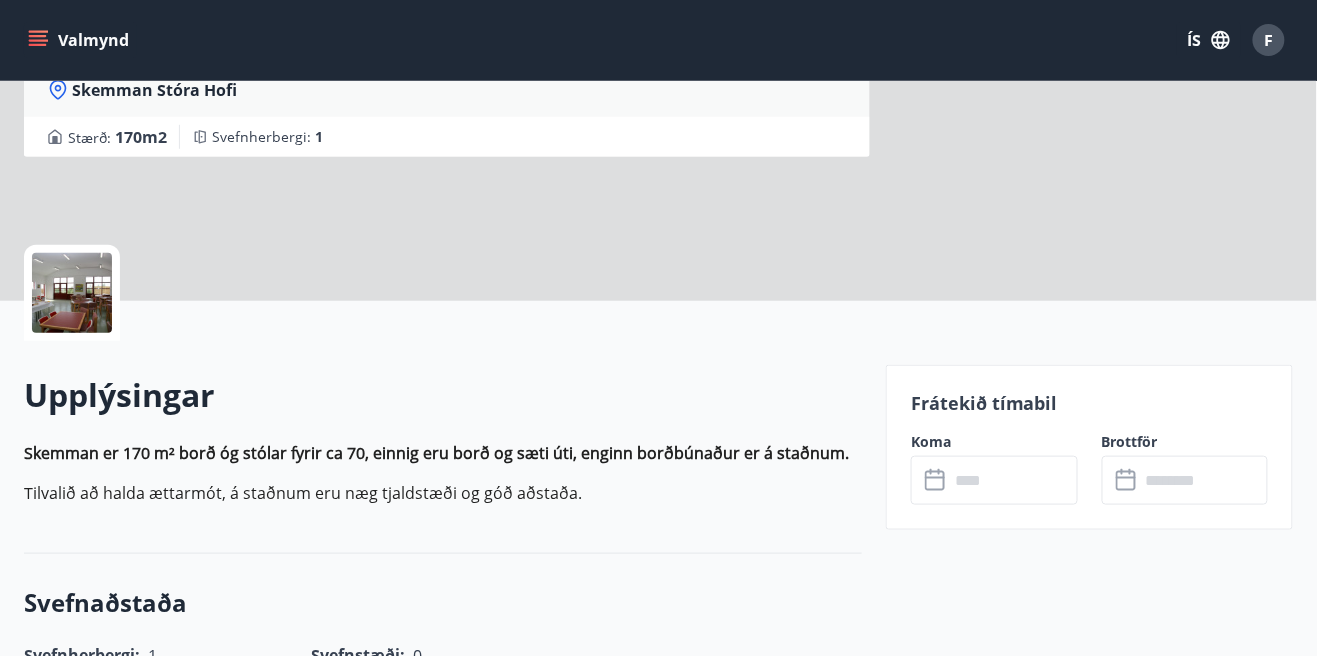 scroll, scrollTop: 0, scrollLeft: 0, axis: both 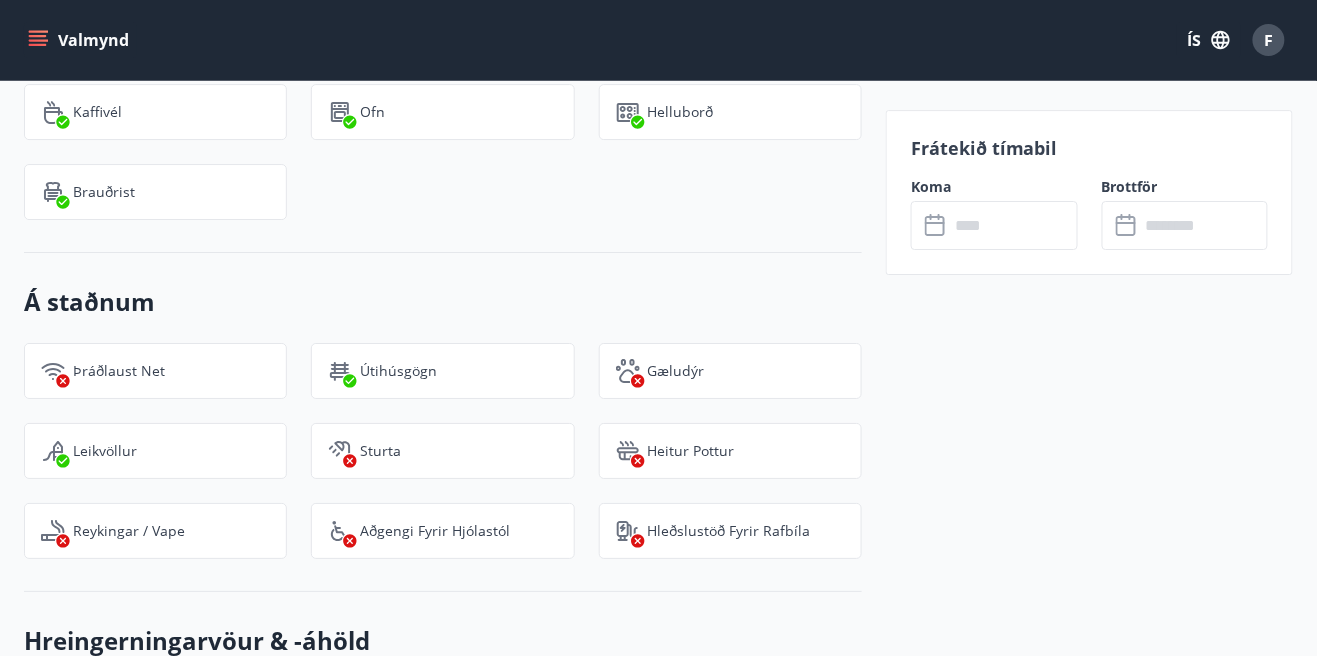 click on "Frátekið tímabil Koma ​ ​ Brottför ​ ​" at bounding box center (1089, 313) 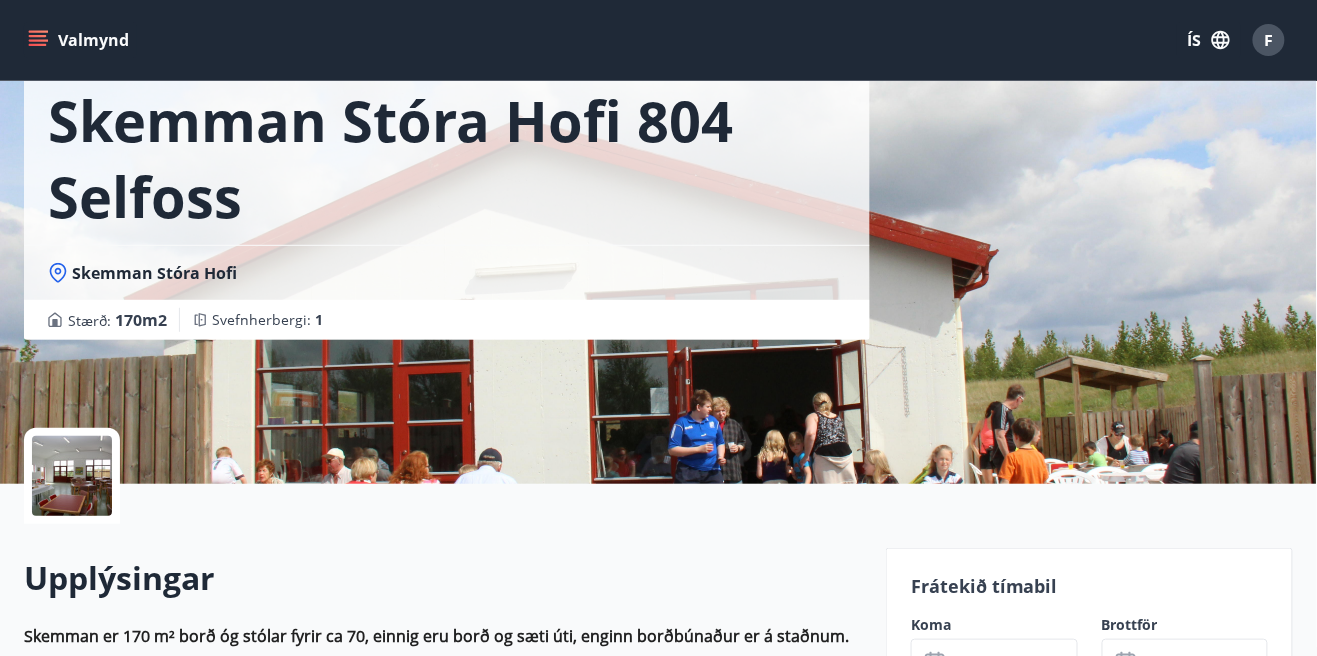 scroll, scrollTop: 0, scrollLeft: 0, axis: both 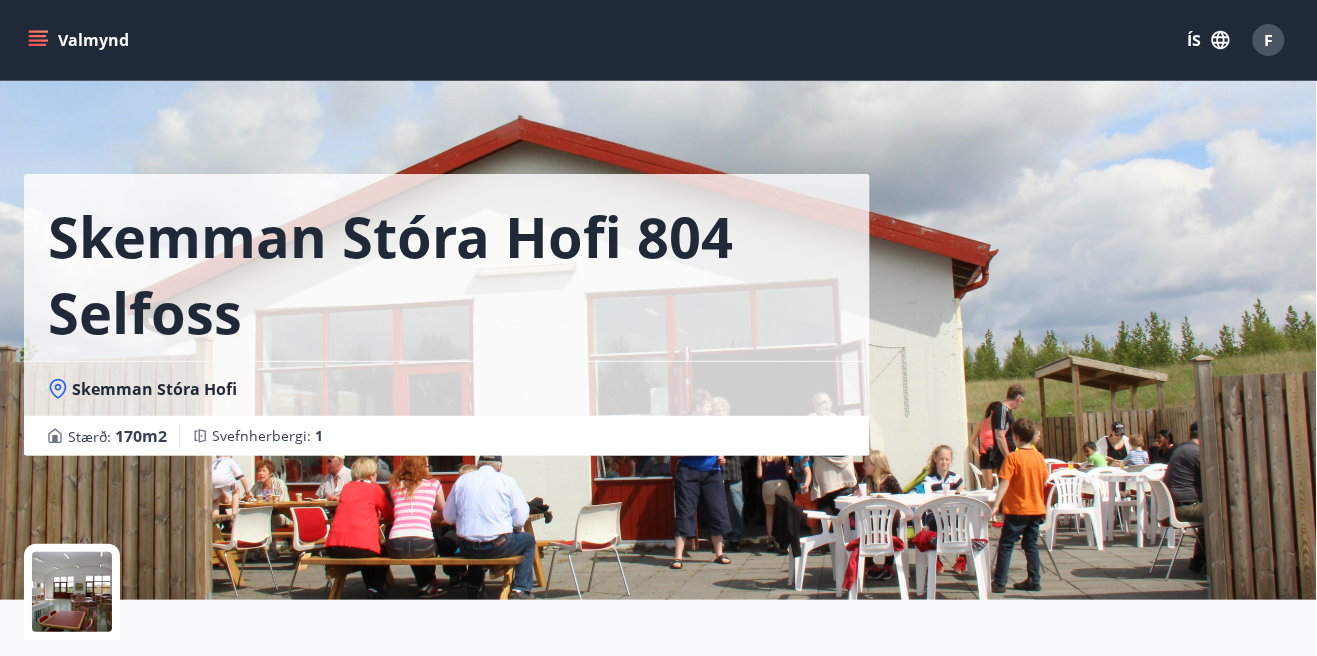 click on "Valmynd" at bounding box center [80, 40] 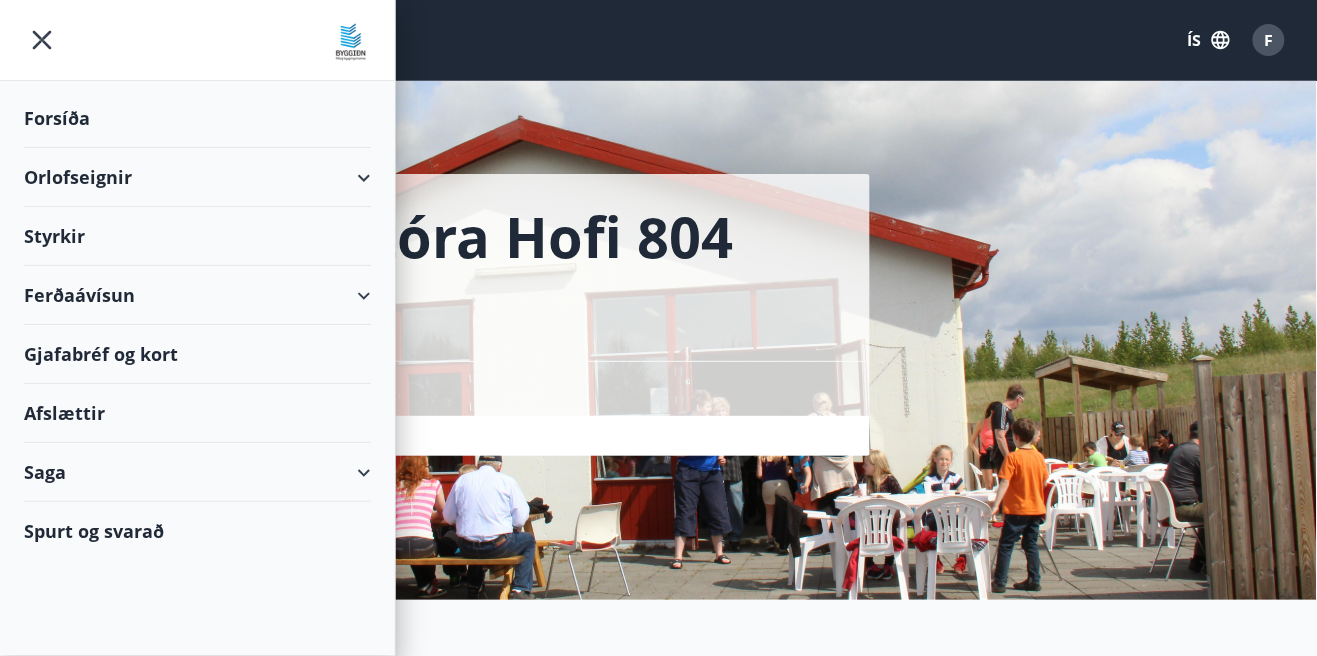 click on "Orlofseignir" at bounding box center (197, 177) 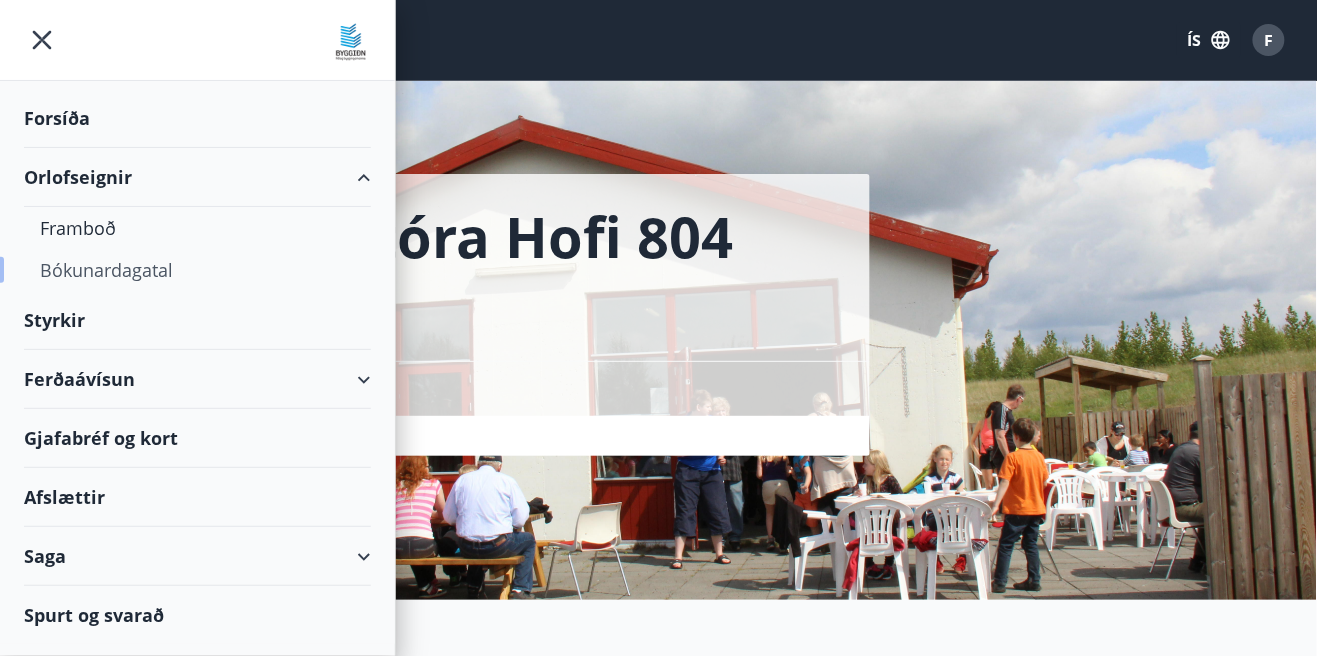 click on "Bókunardagatal" at bounding box center (197, 270) 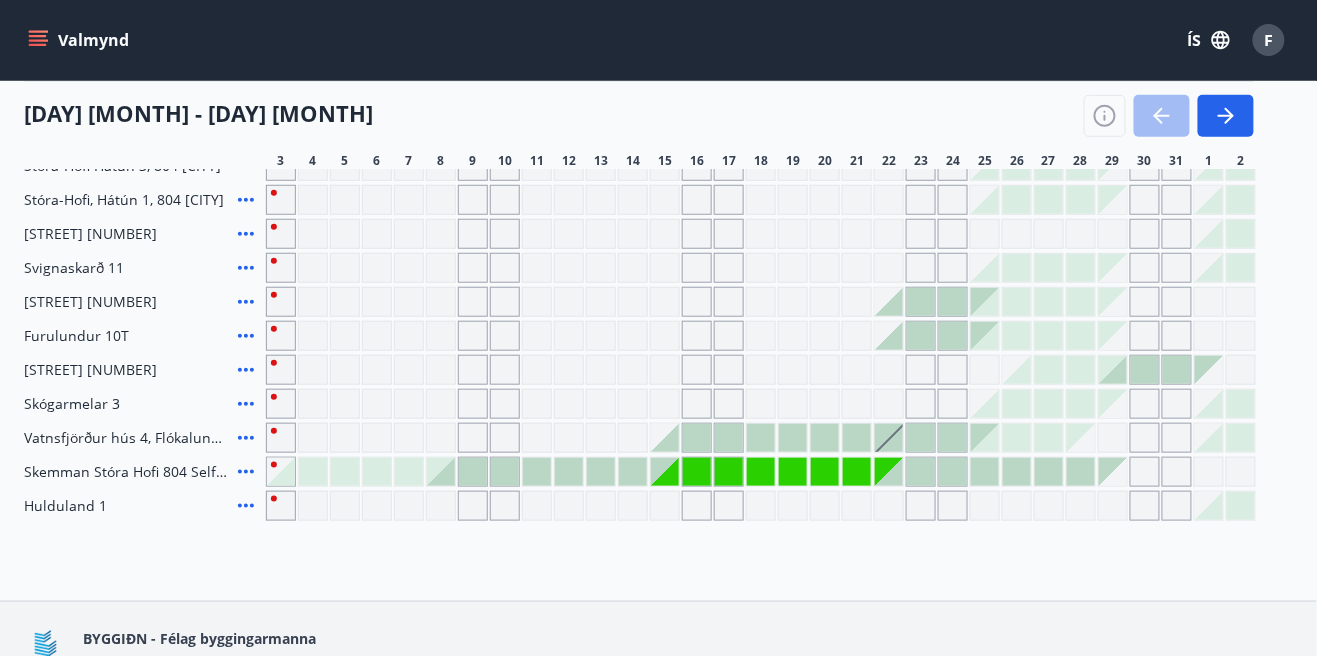 scroll, scrollTop: 304, scrollLeft: 0, axis: vertical 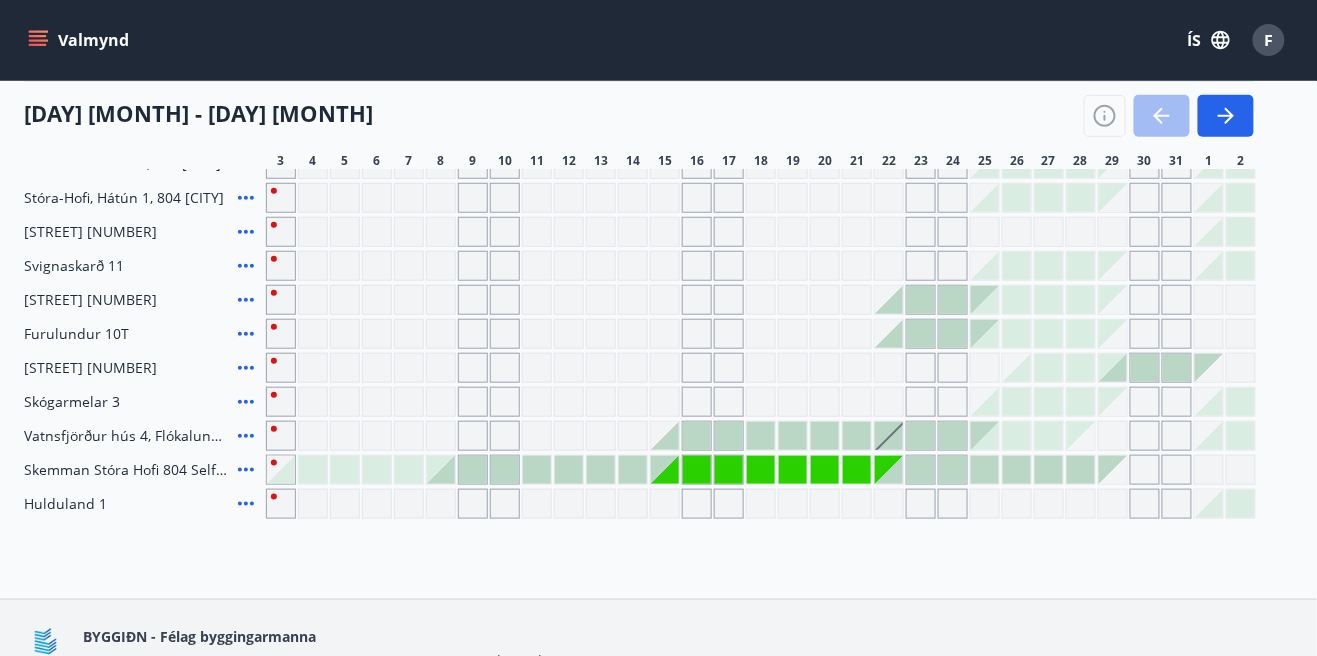 click at bounding box center [377, 300] 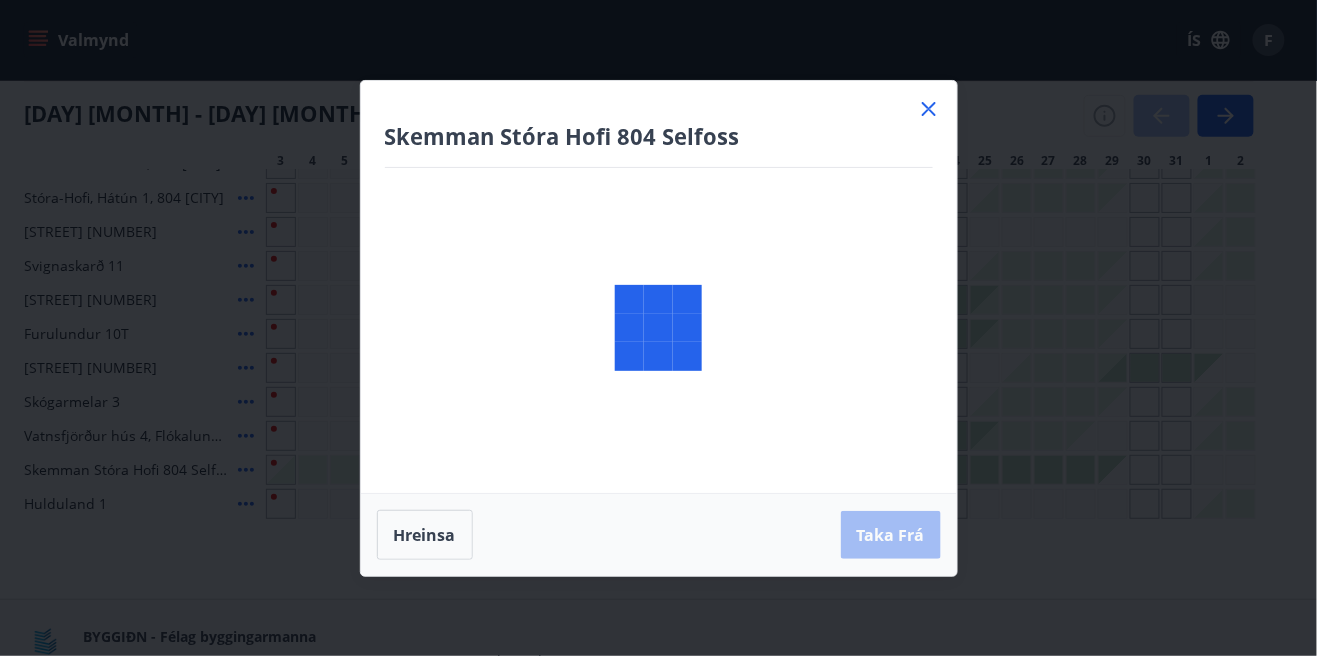 scroll, scrollTop: 210, scrollLeft: 0, axis: vertical 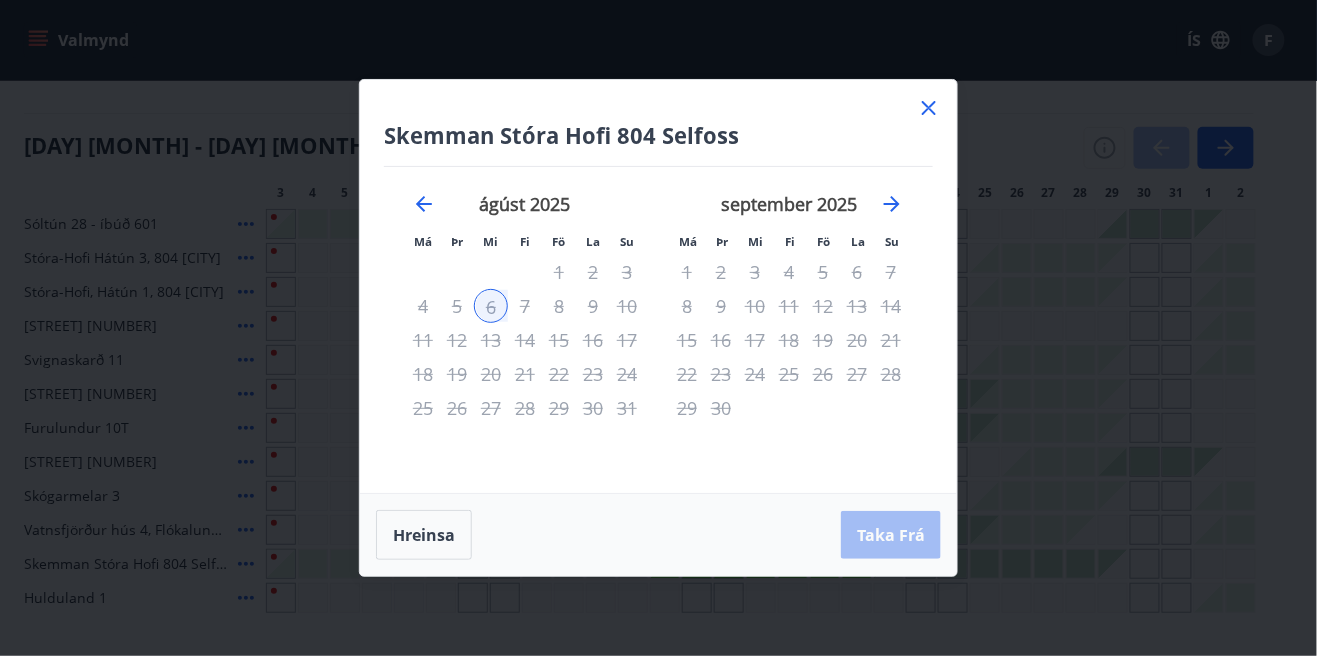click on "6" at bounding box center (491, 306) 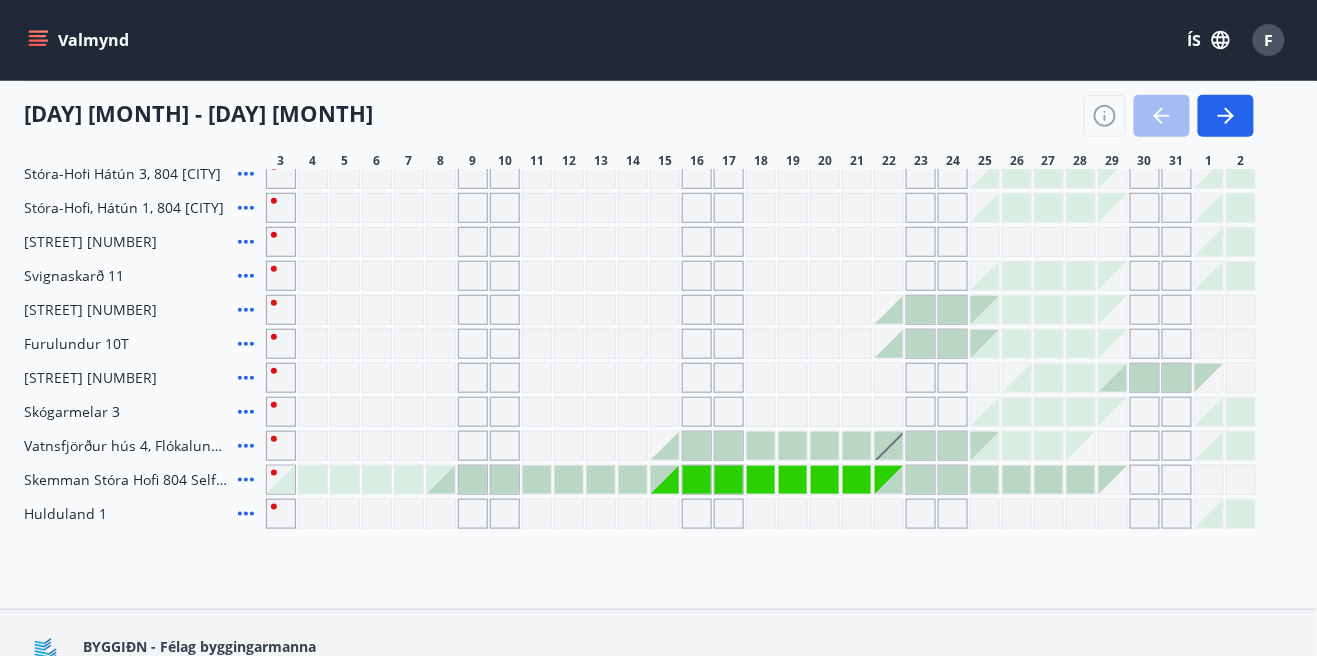scroll, scrollTop: 318, scrollLeft: 0, axis: vertical 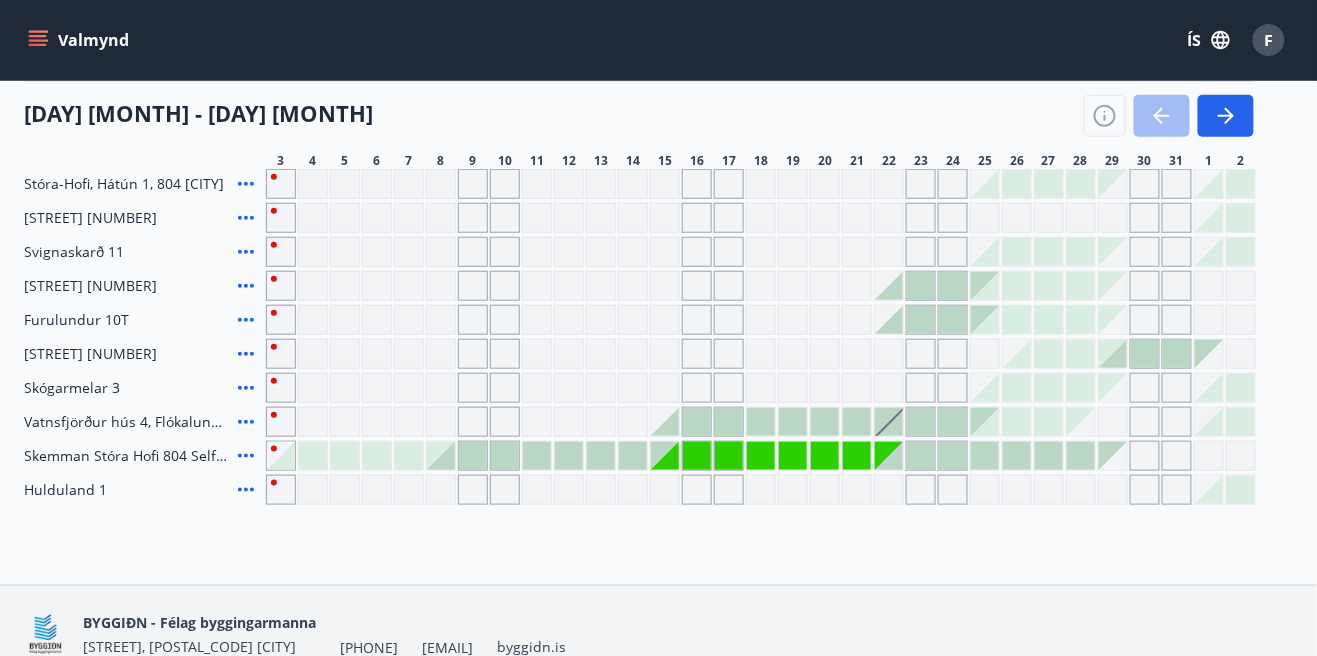 click on "Skemman Stóra Hofi 804 Selfoss" at bounding box center [127, 456] 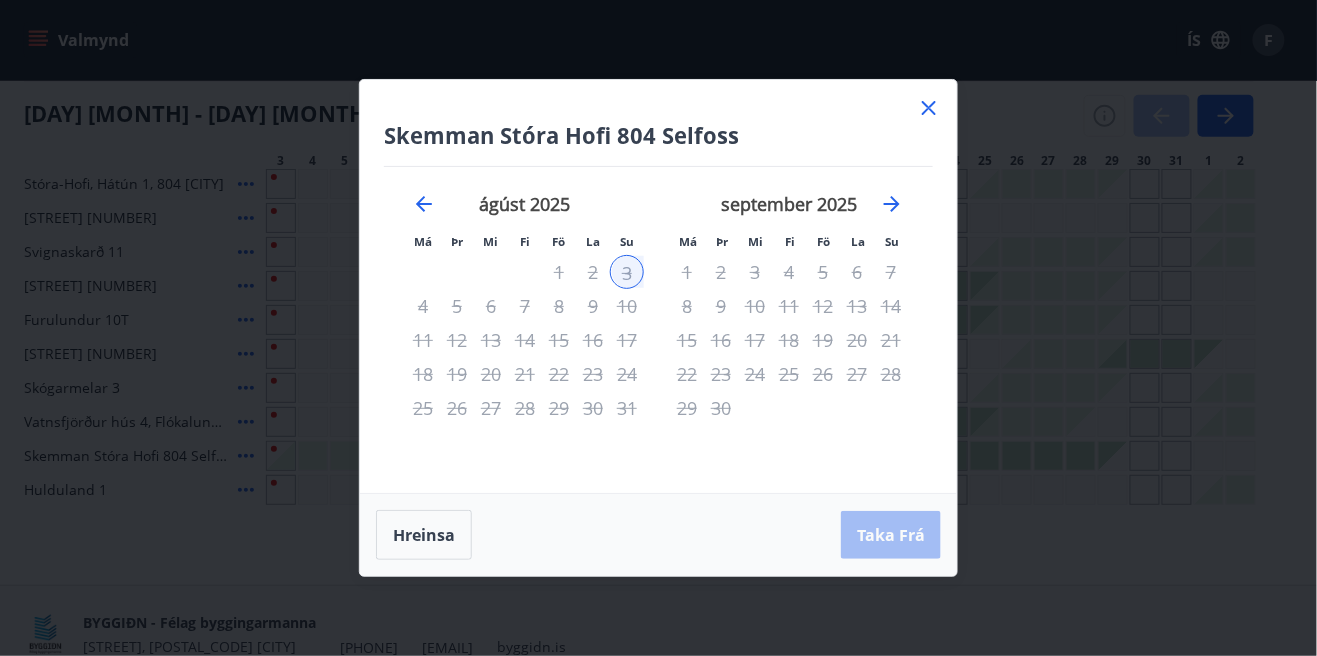 click 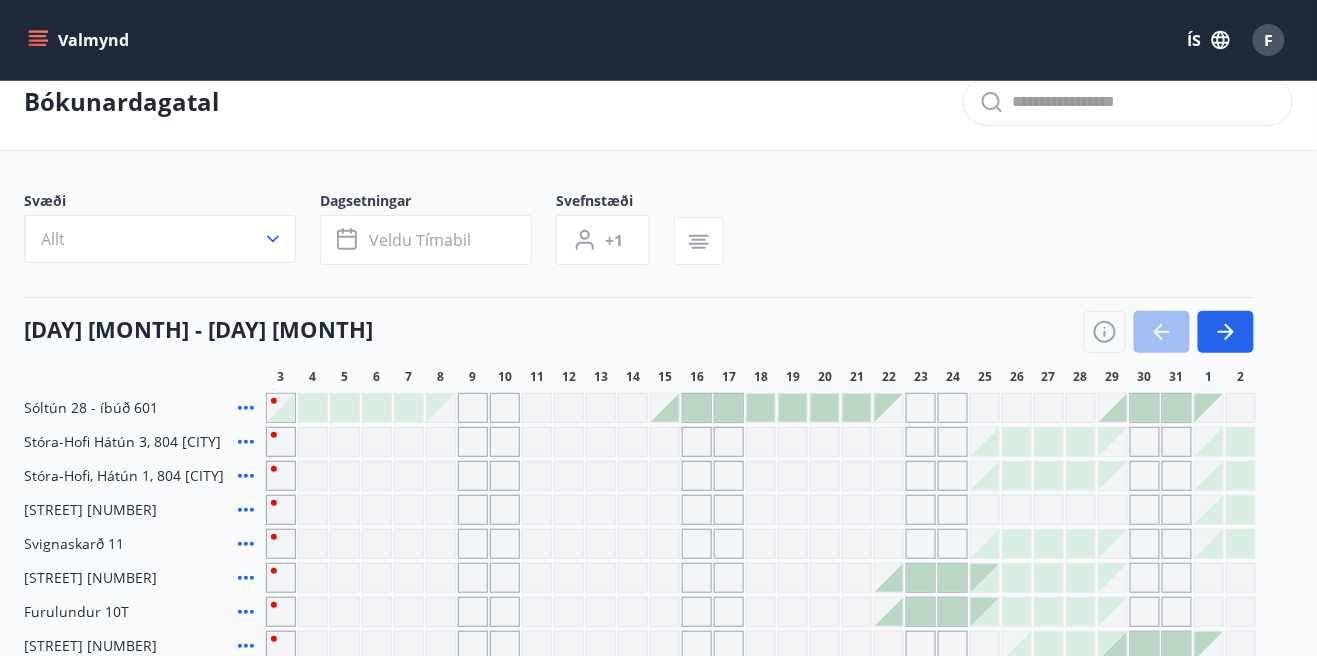 scroll, scrollTop: 0, scrollLeft: 0, axis: both 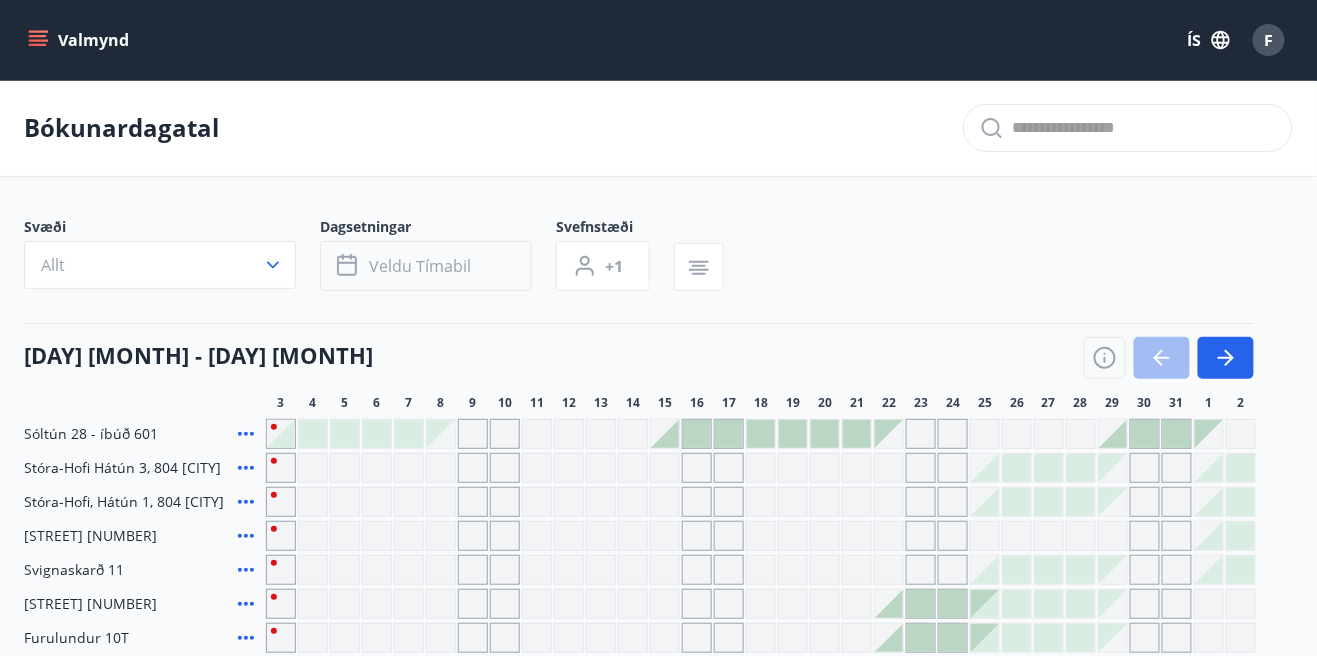 click on "Veldu tímabil" at bounding box center (420, 266) 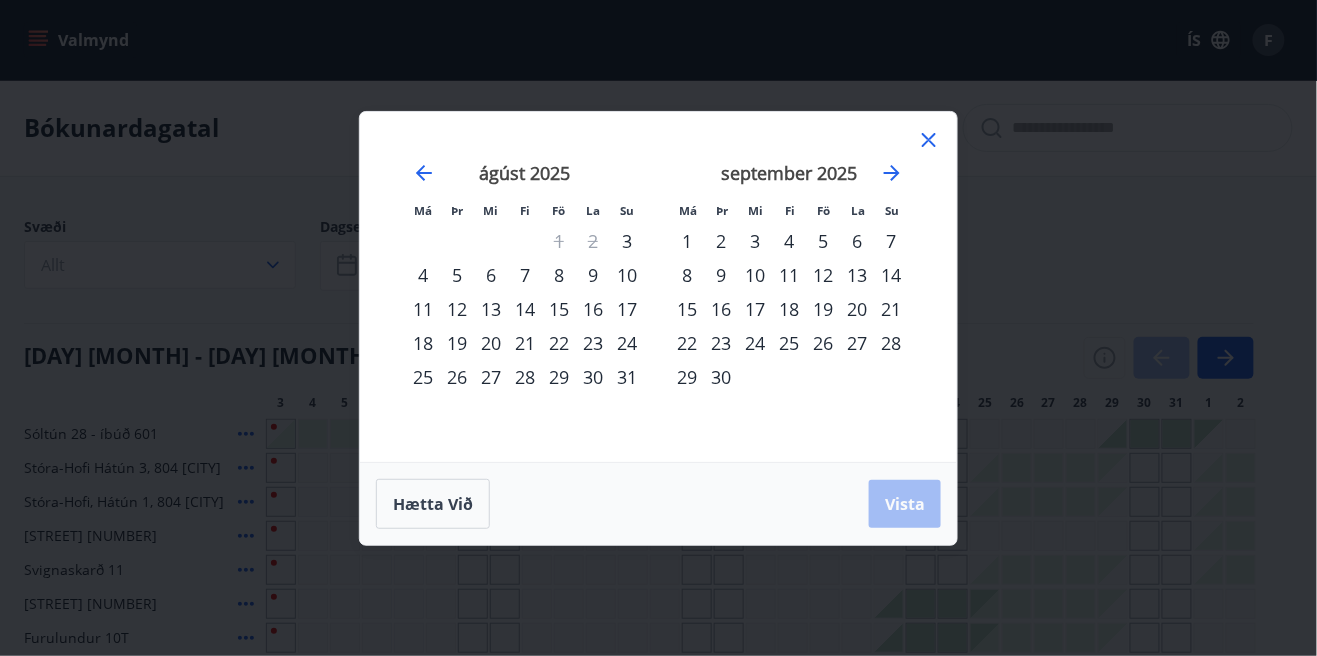 click on "15" at bounding box center (559, 309) 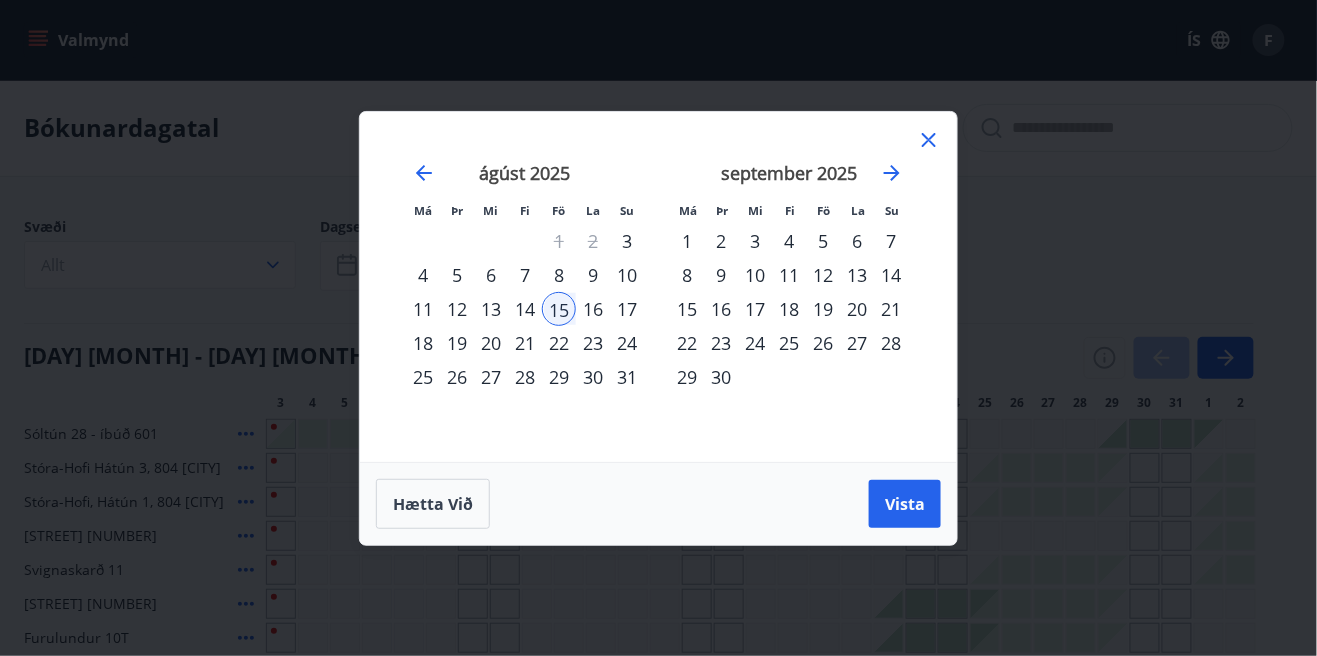 click on "16" at bounding box center (593, 309) 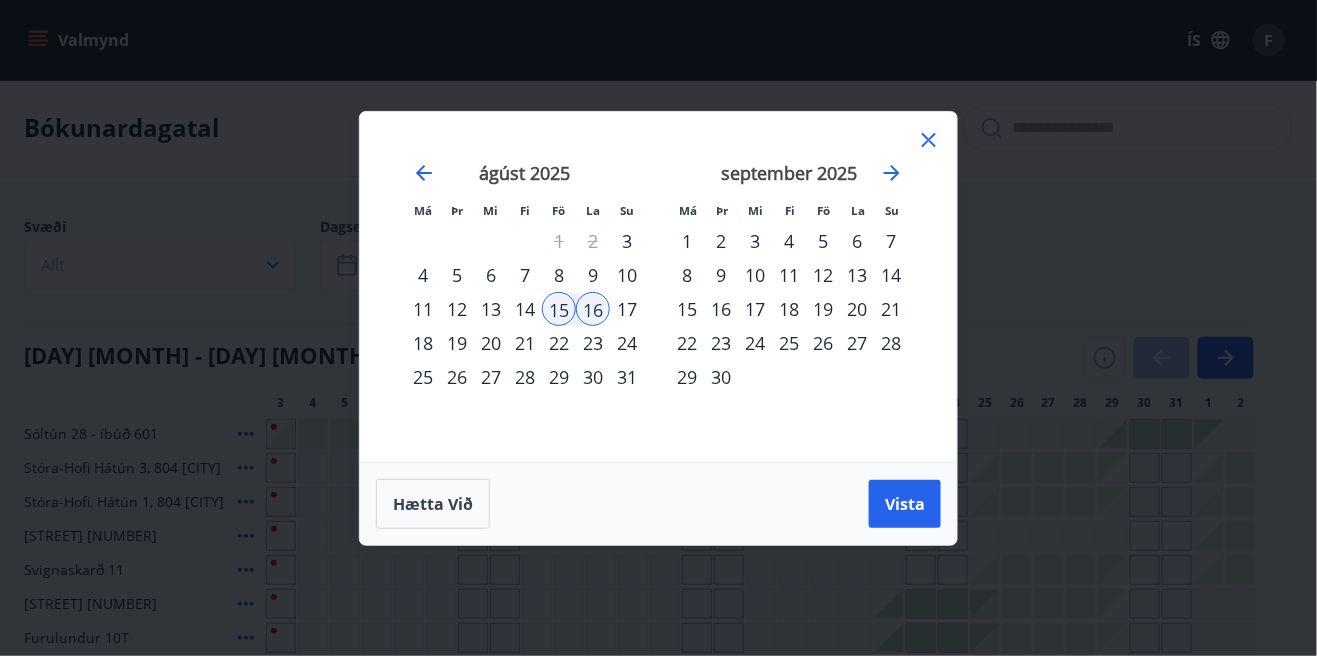 click on "17" at bounding box center [627, 309] 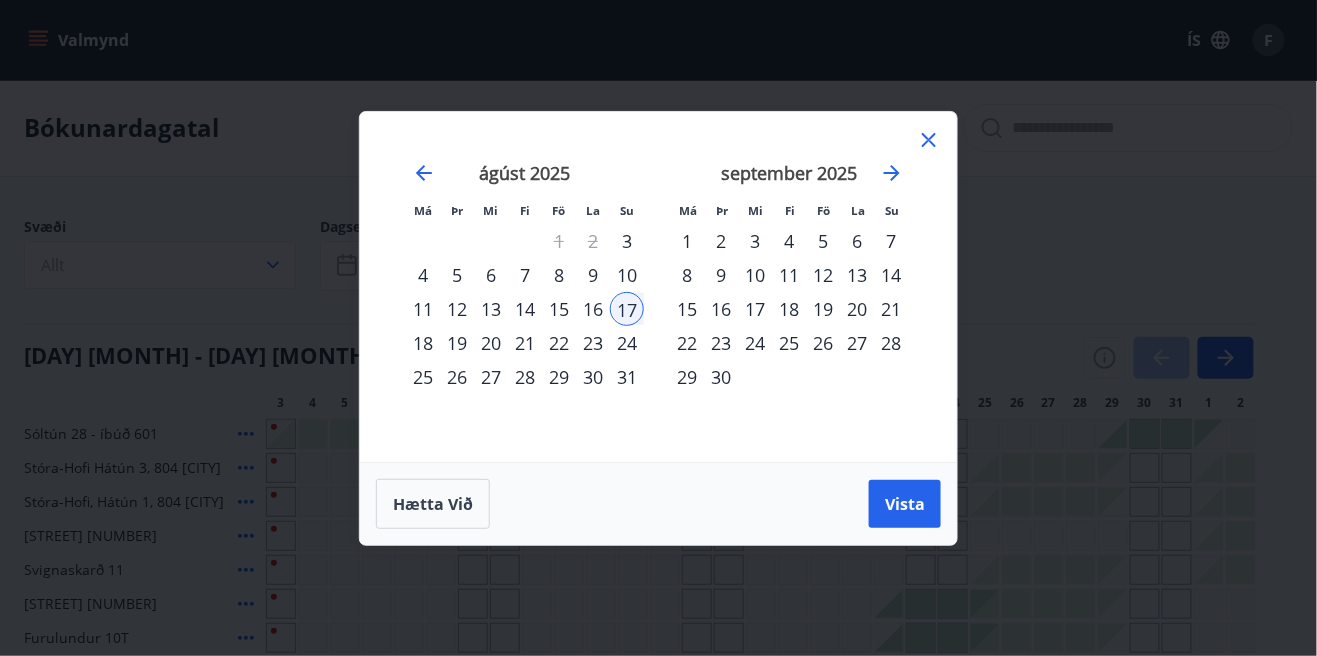 click on "3" at bounding box center [627, 241] 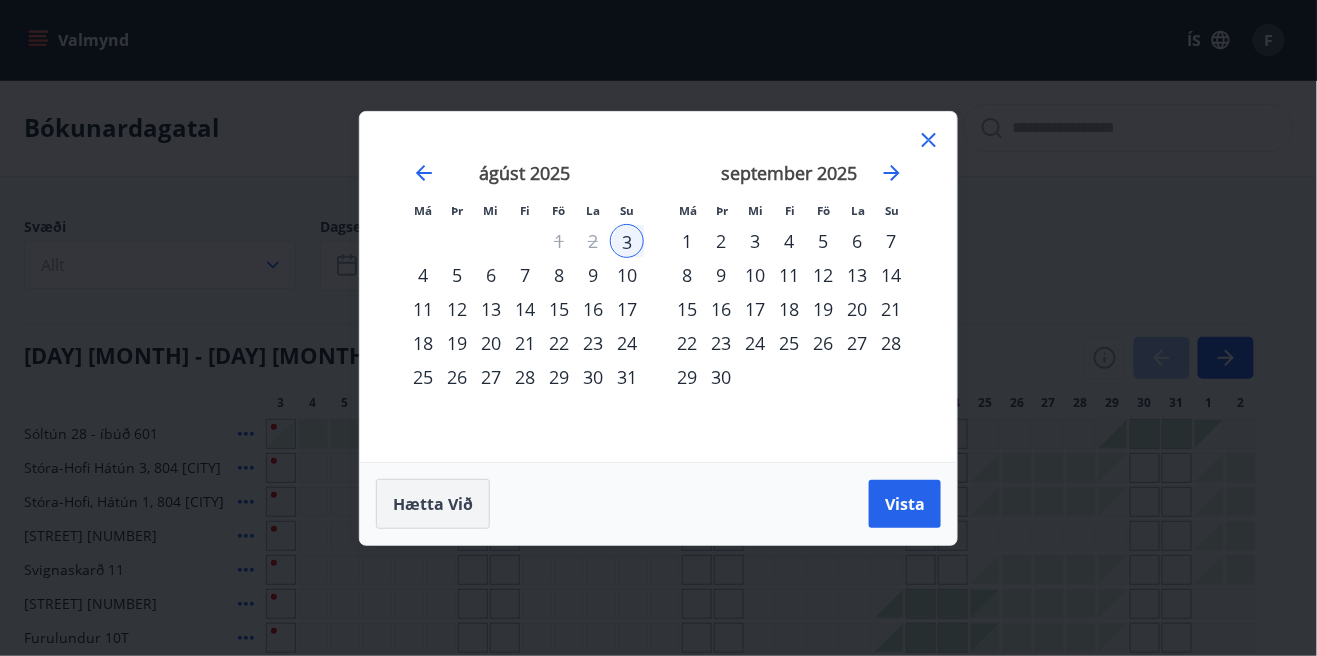 click on "Hætta við" at bounding box center [433, 504] 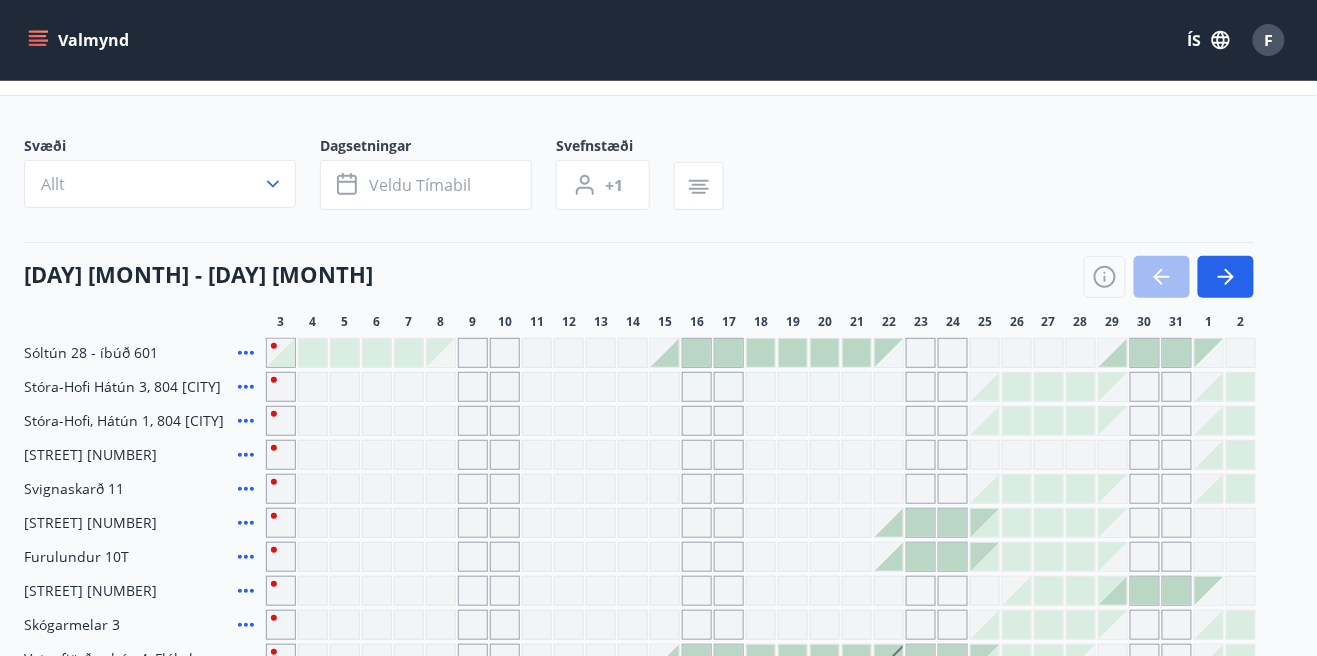 scroll, scrollTop: 318, scrollLeft: 0, axis: vertical 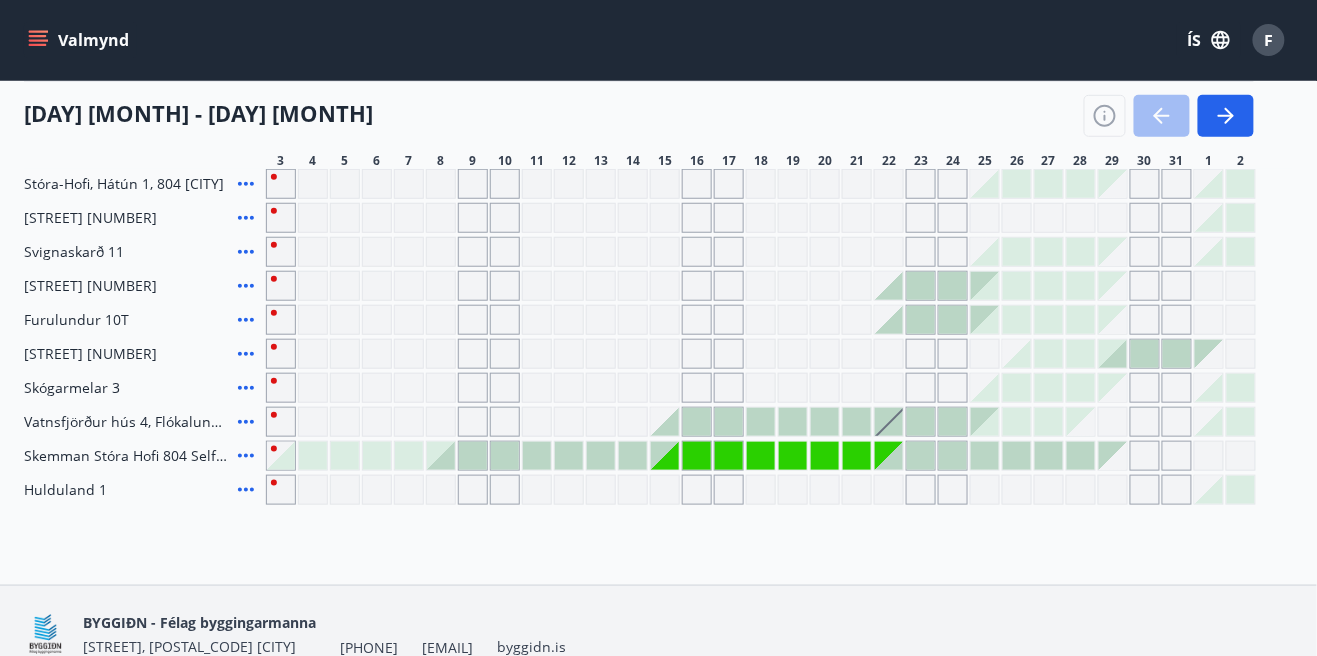 click on "Skemman Stóra Hofi 804 Selfoss" at bounding box center [127, 456] 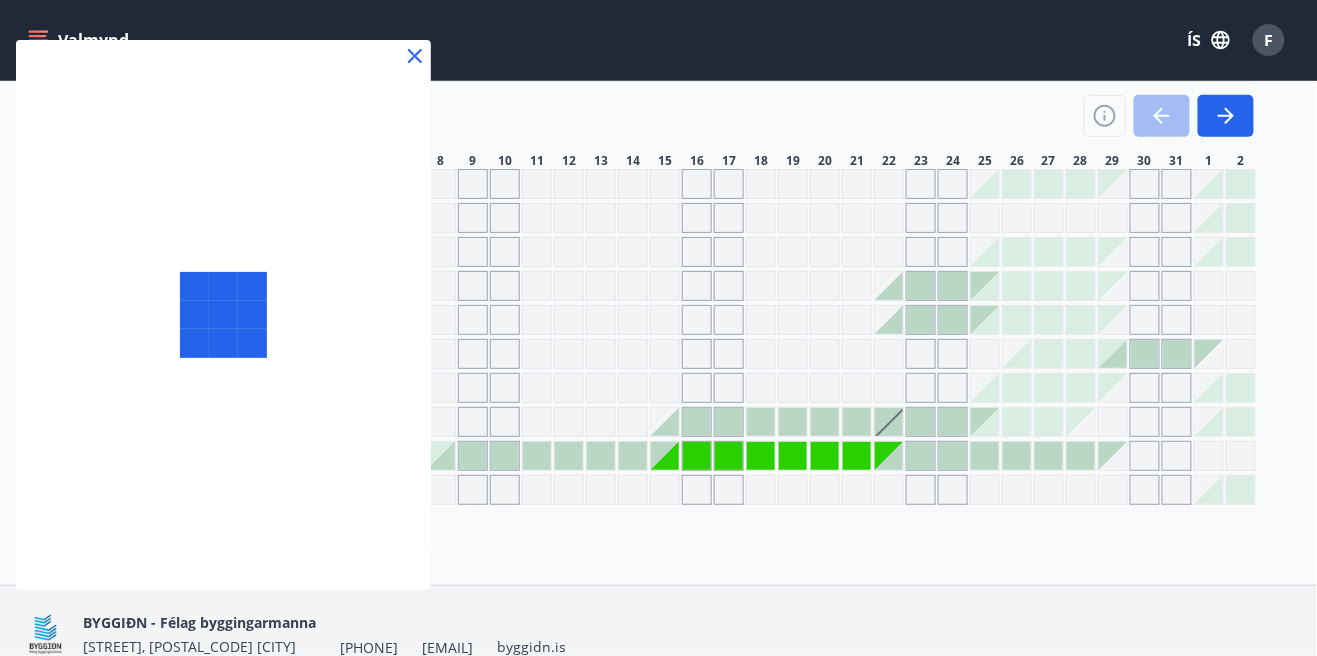 click at bounding box center (658, 328) 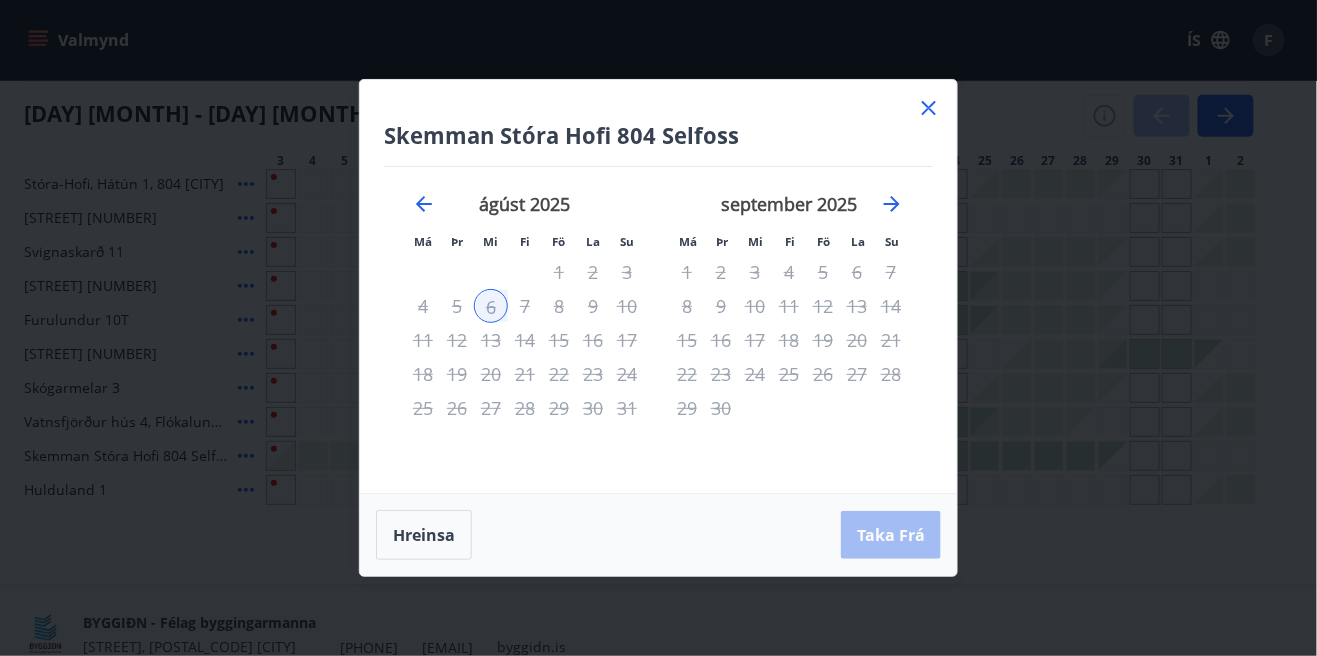 click 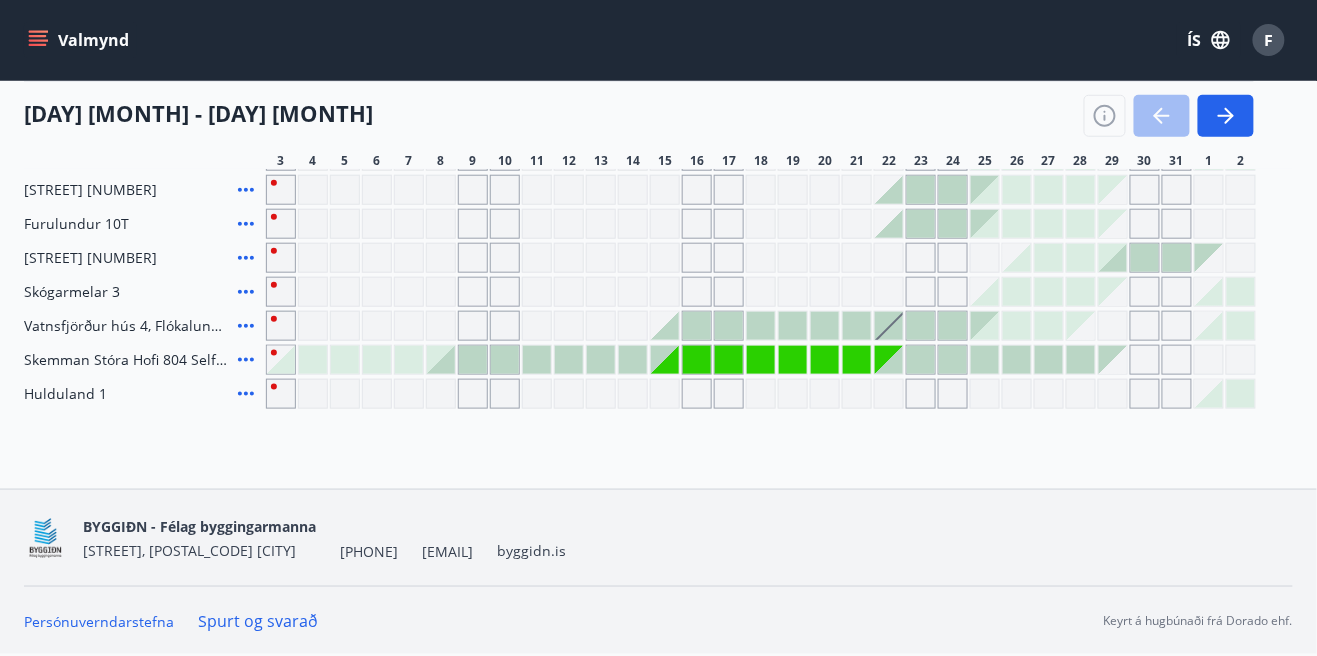scroll, scrollTop: 0, scrollLeft: 0, axis: both 